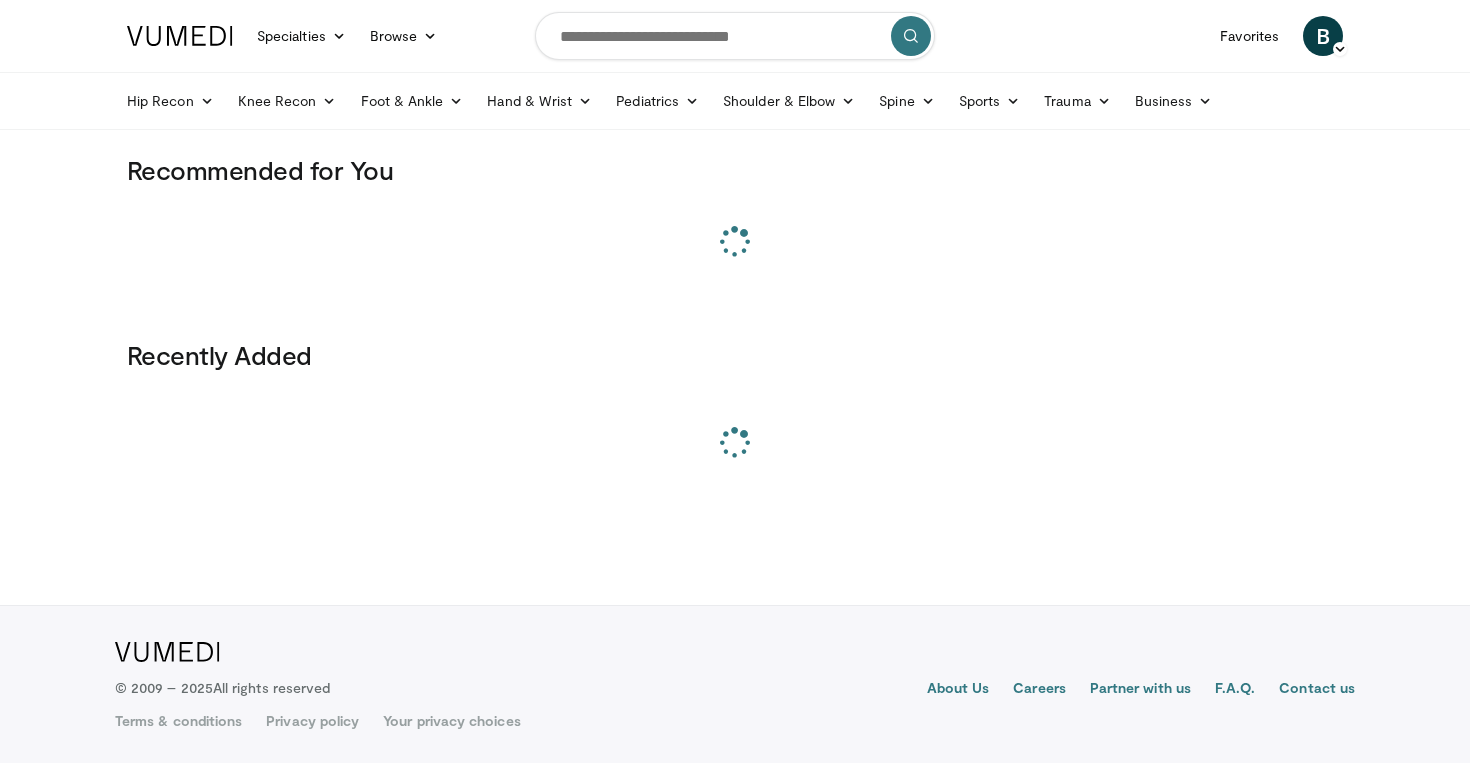 scroll, scrollTop: 0, scrollLeft: 0, axis: both 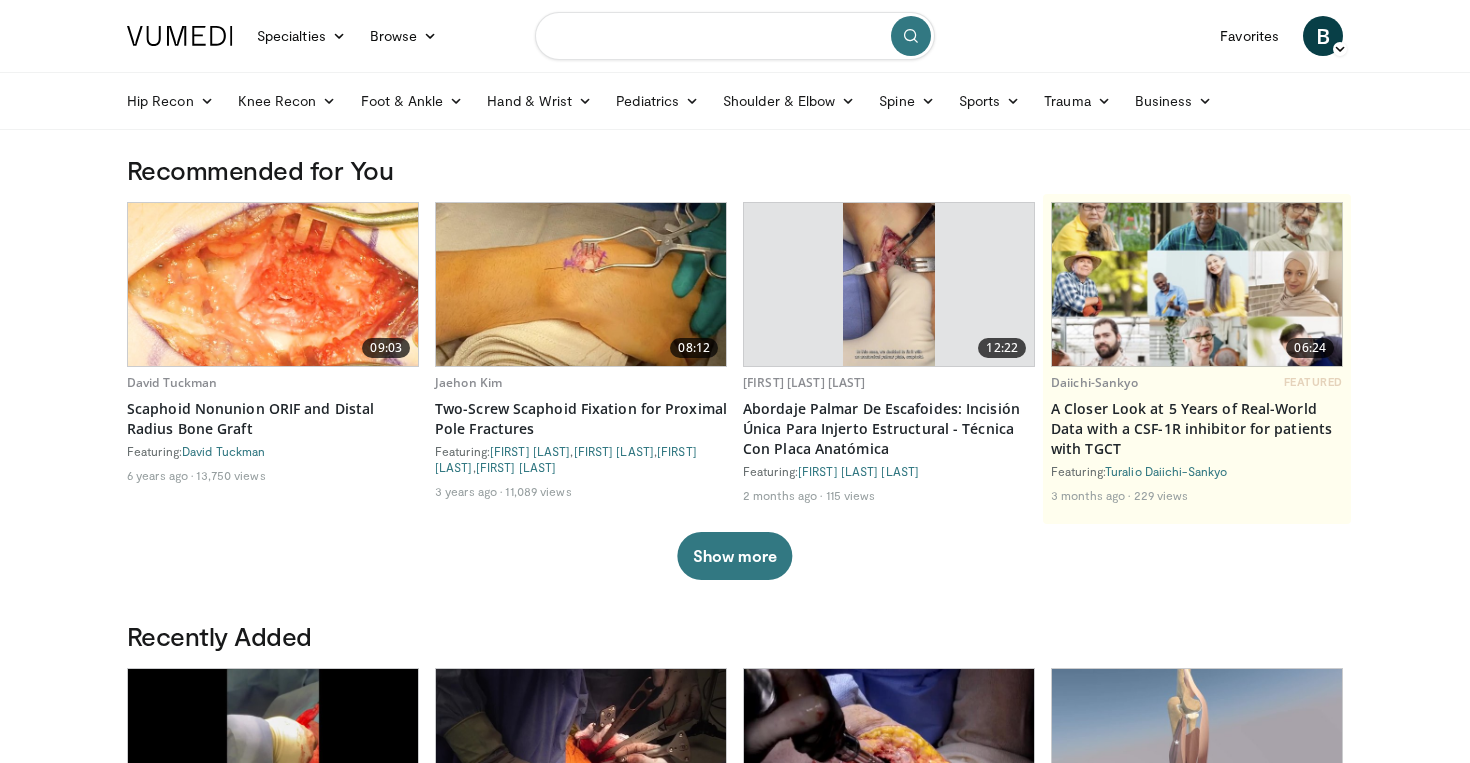 click at bounding box center (735, 36) 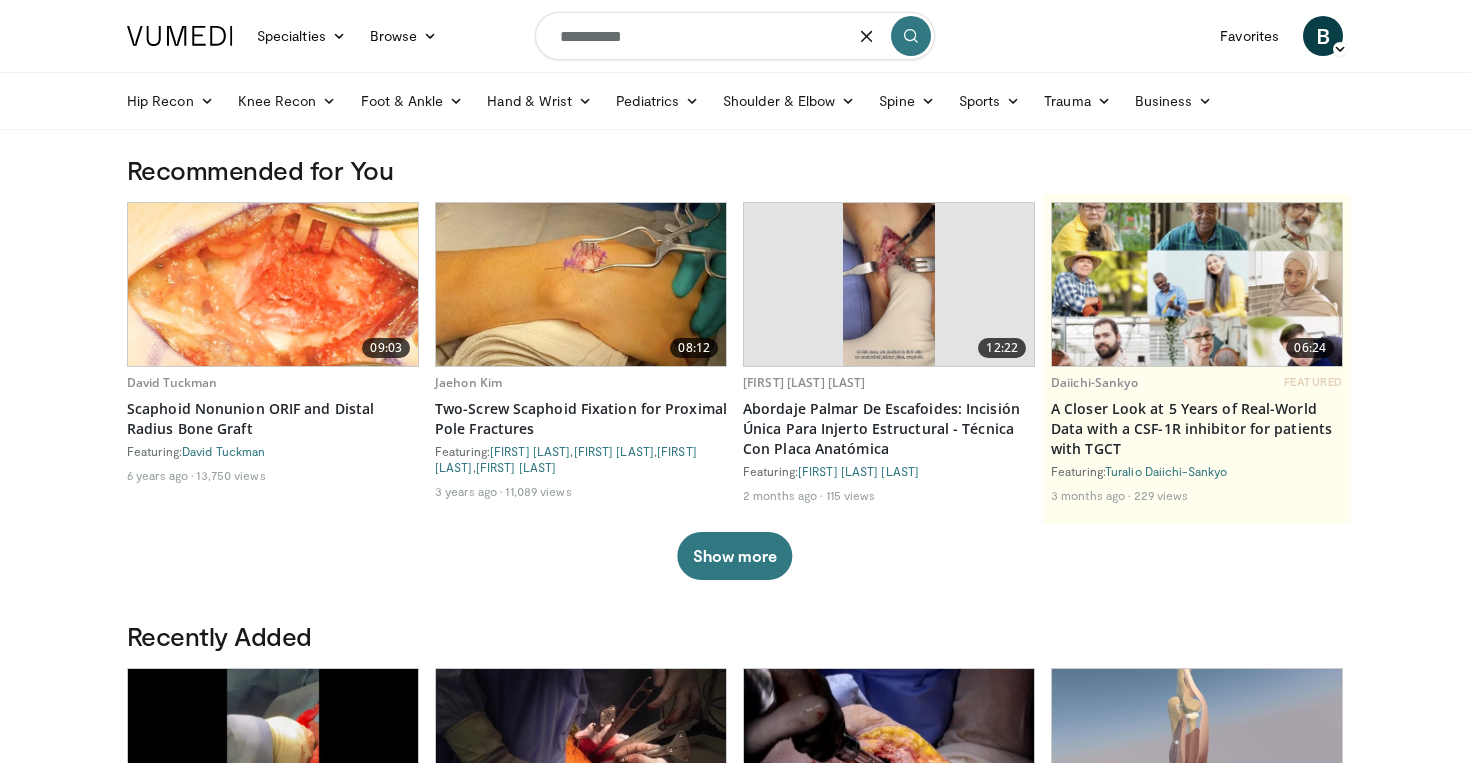 type on "**********" 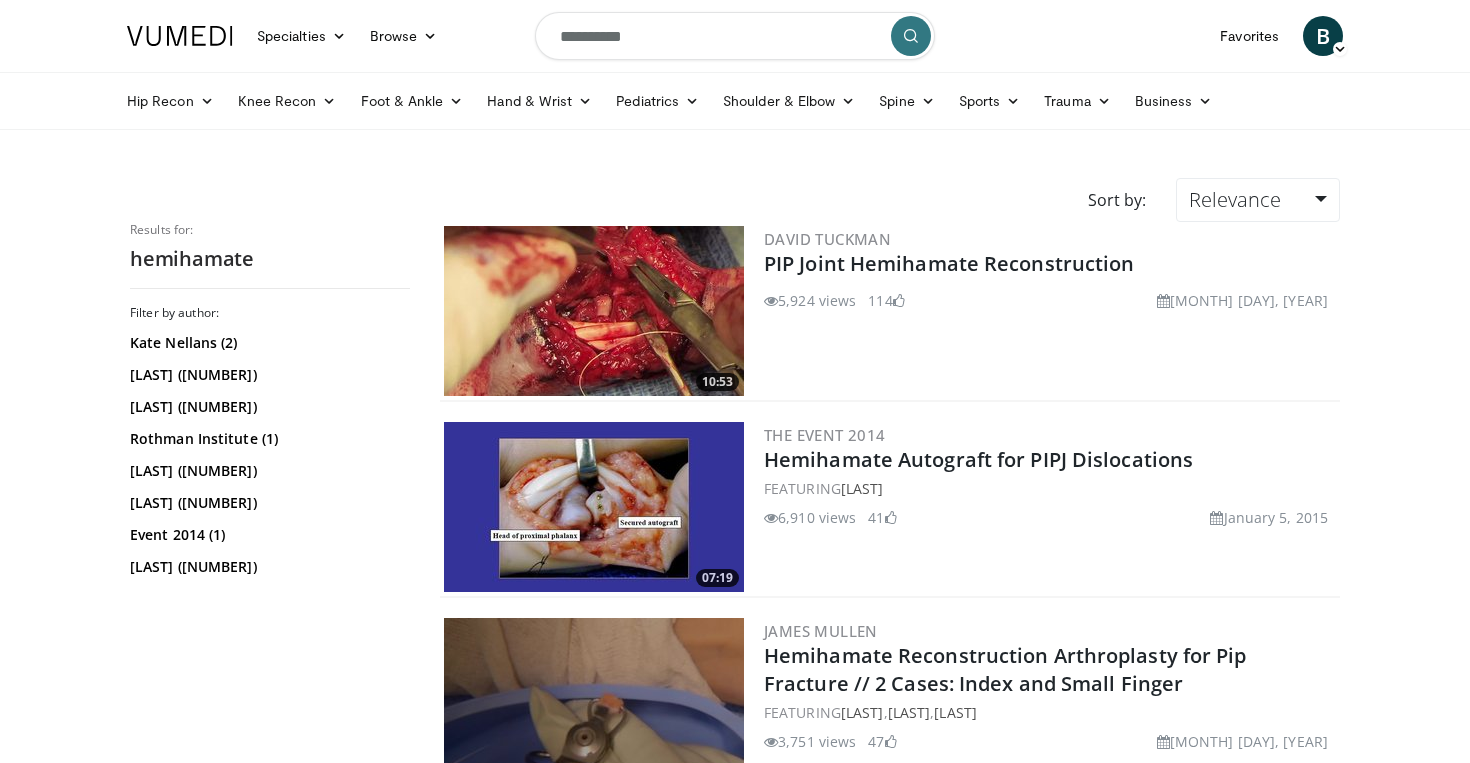 scroll, scrollTop: 0, scrollLeft: 0, axis: both 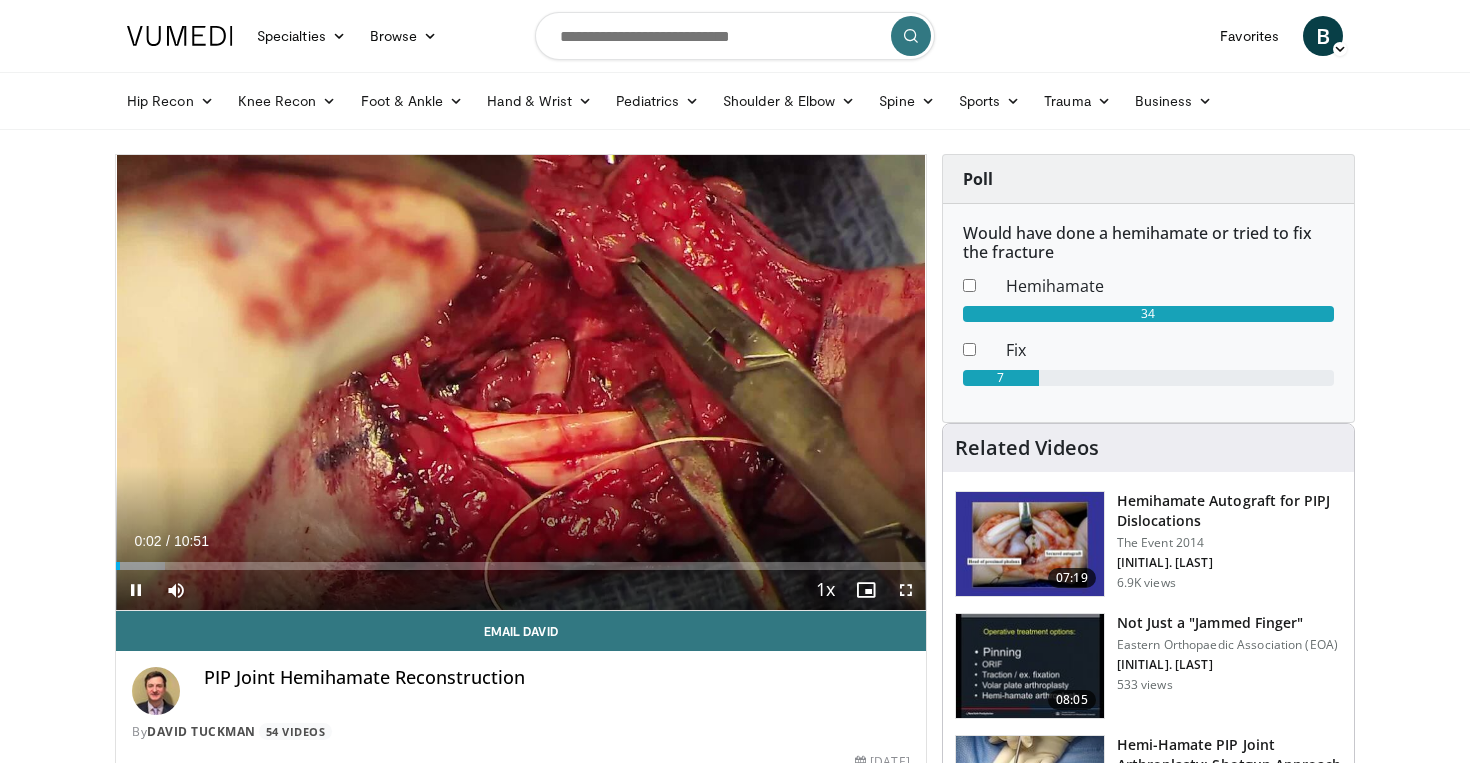 click at bounding box center (906, 590) 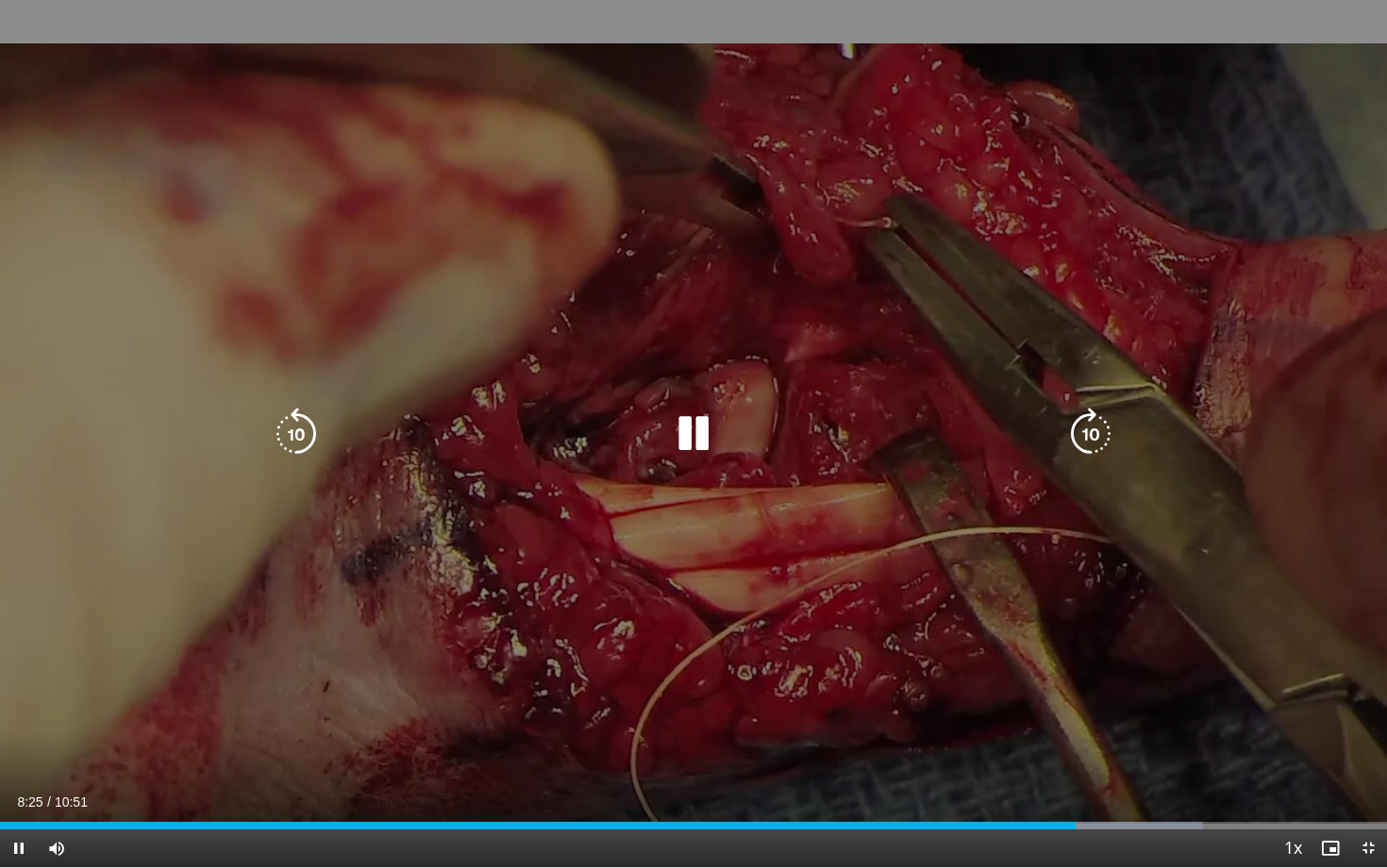 click on "10 seconds
Tap to unmute" at bounding box center (694, 433) 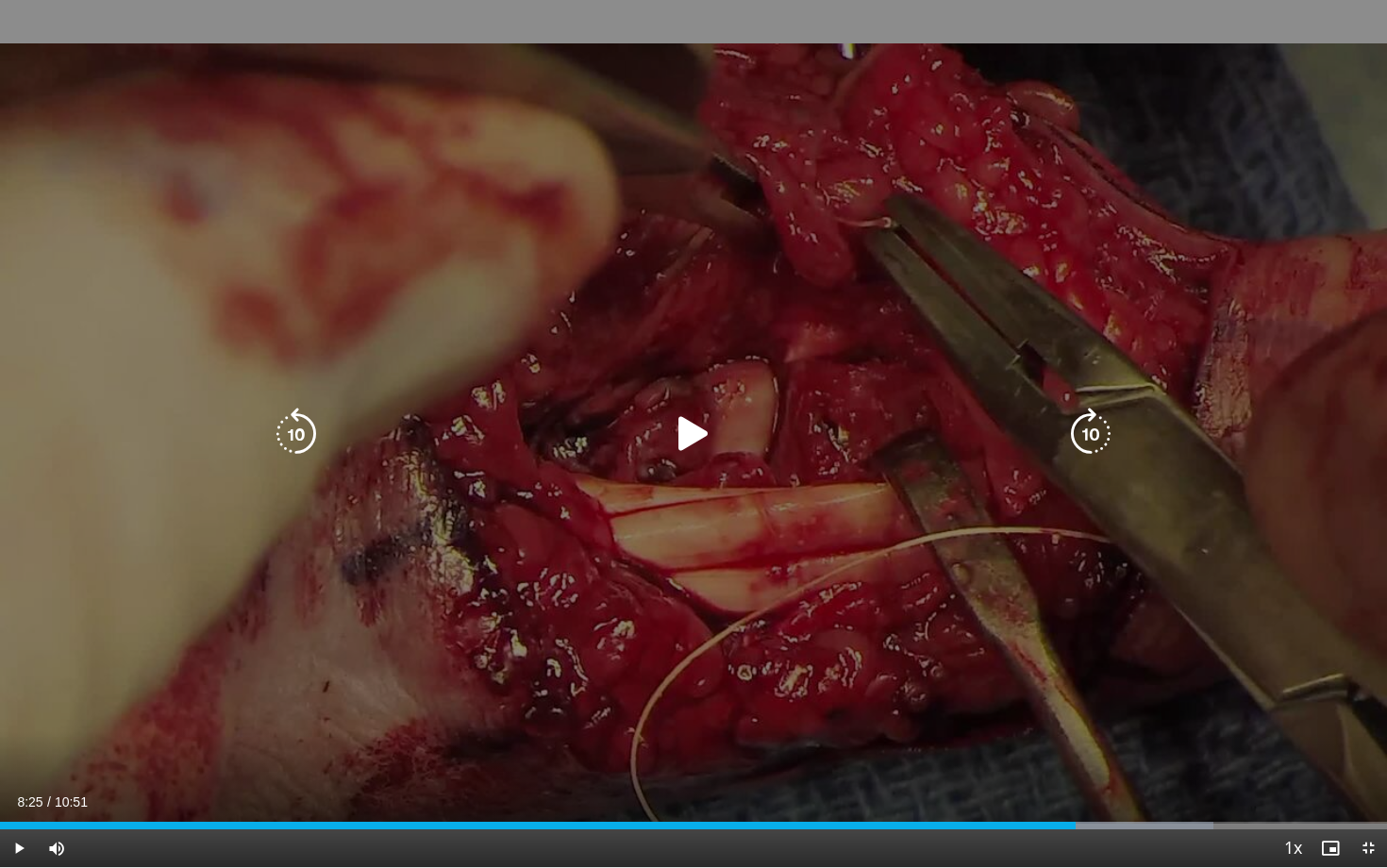 click on "10 seconds
Tap to unmute" at bounding box center [694, 433] 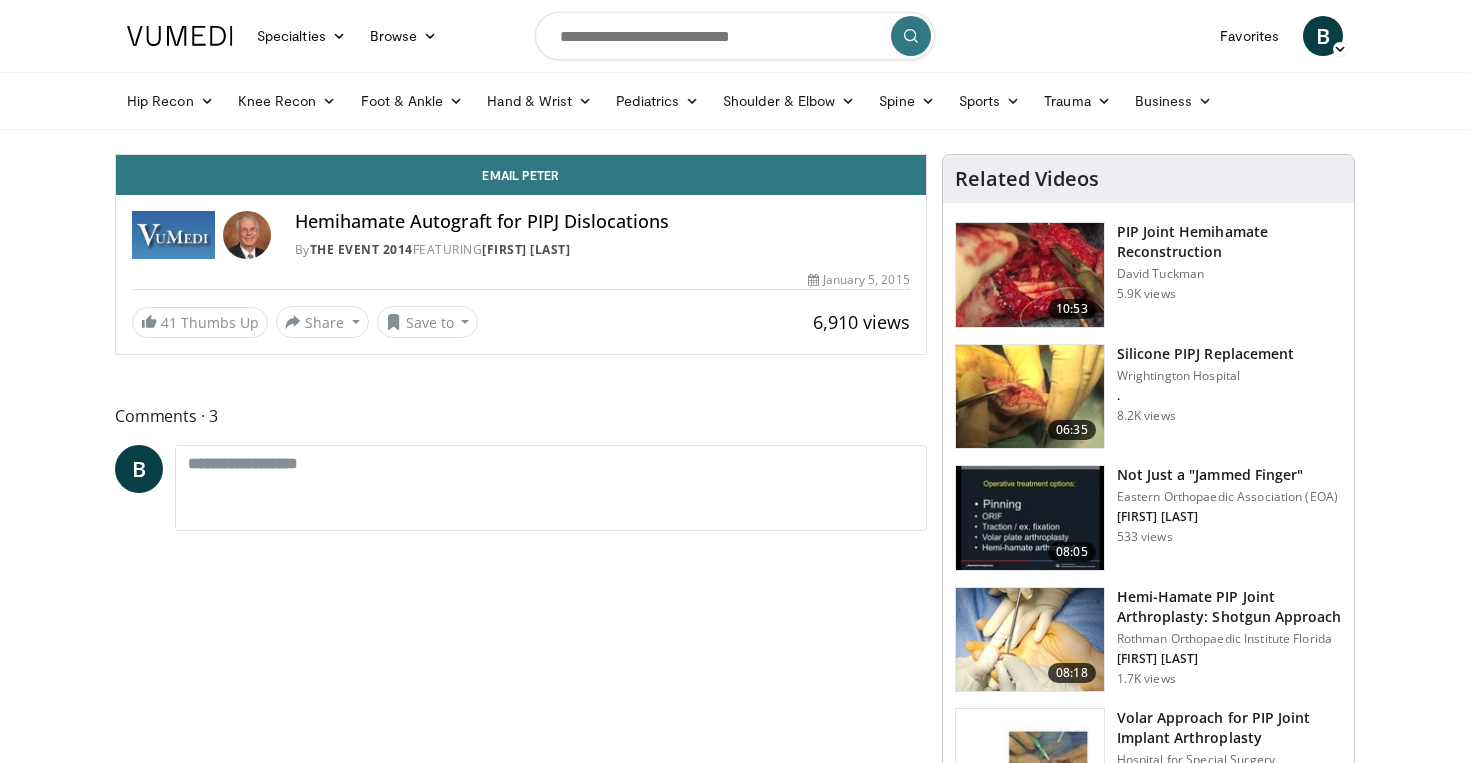 scroll, scrollTop: 0, scrollLeft: 0, axis: both 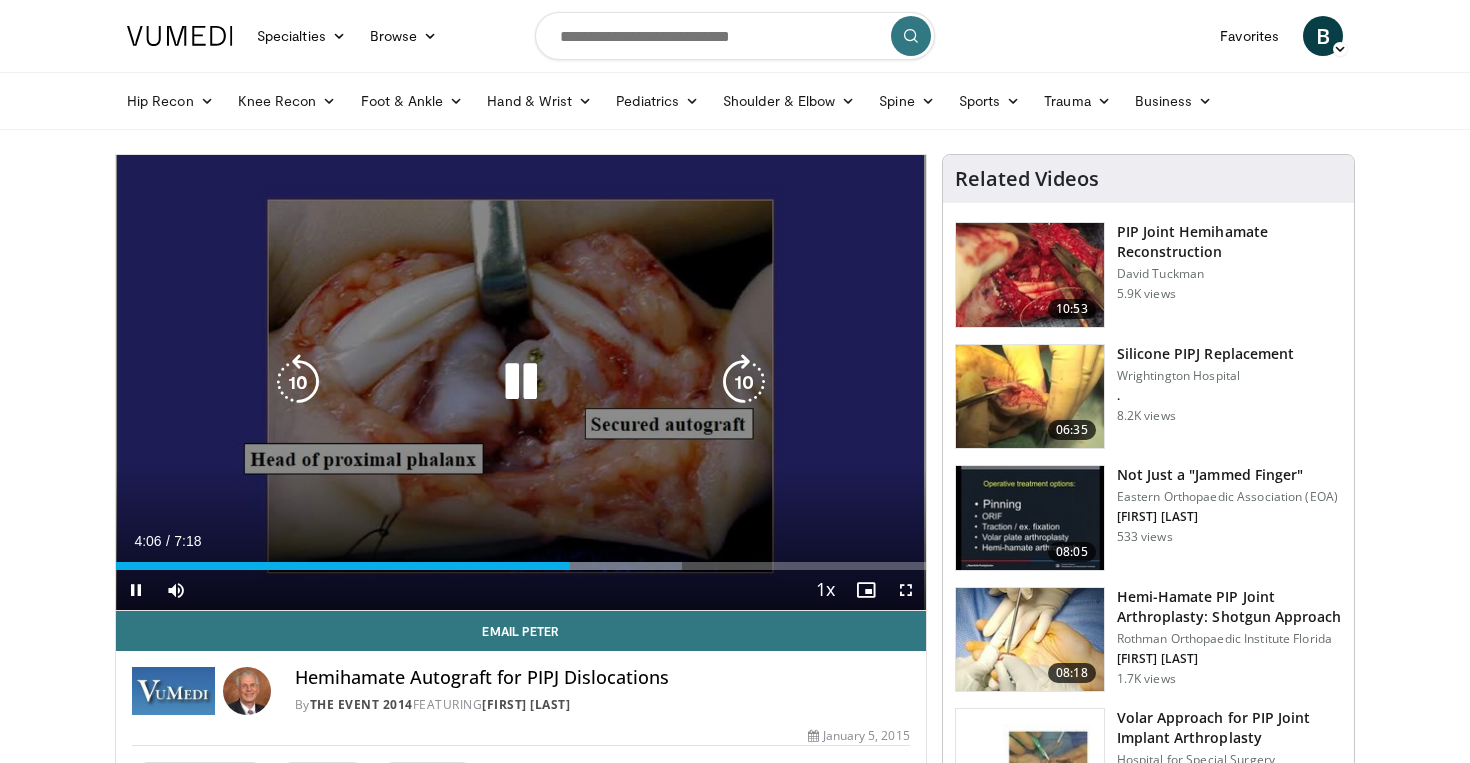 click at bounding box center (521, 382) 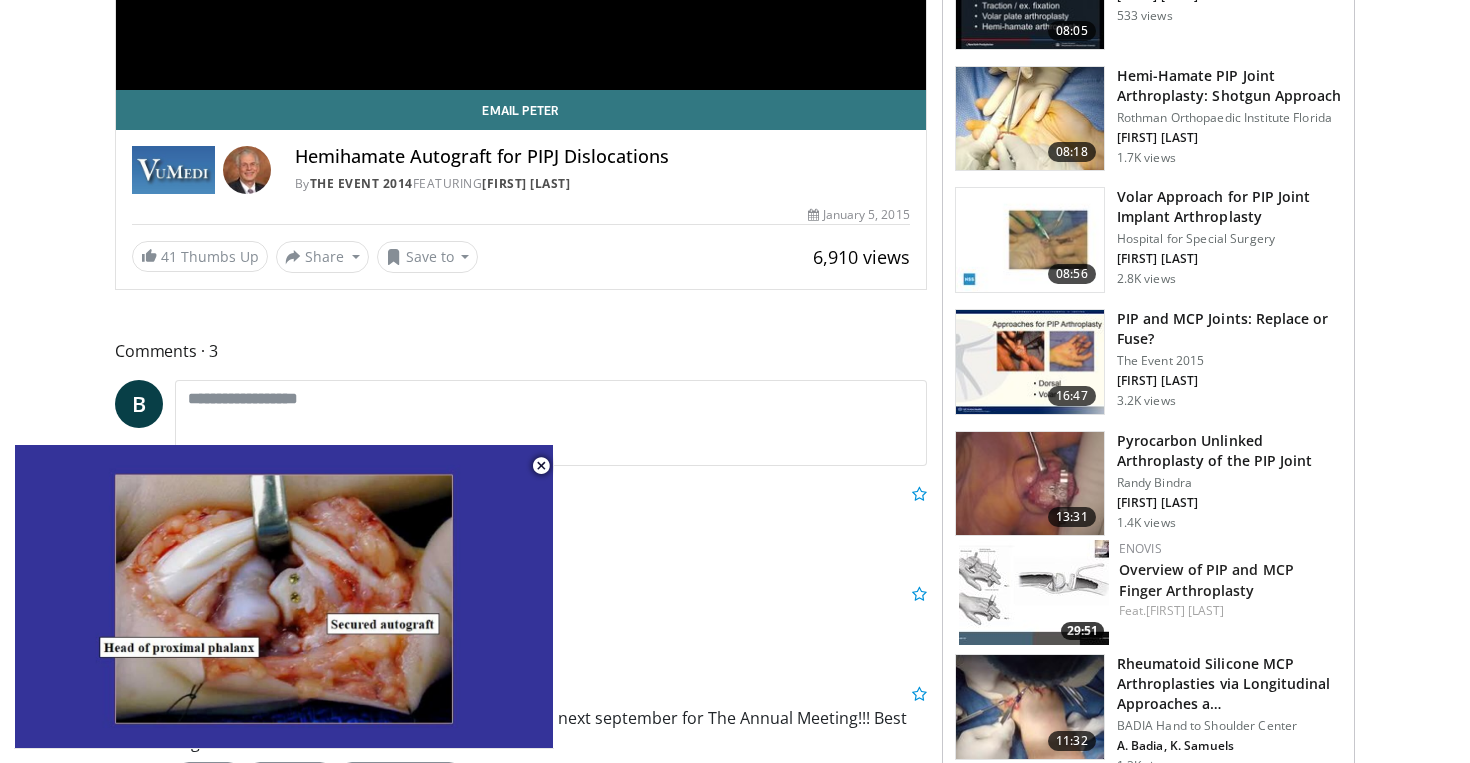 scroll, scrollTop: 526, scrollLeft: 0, axis: vertical 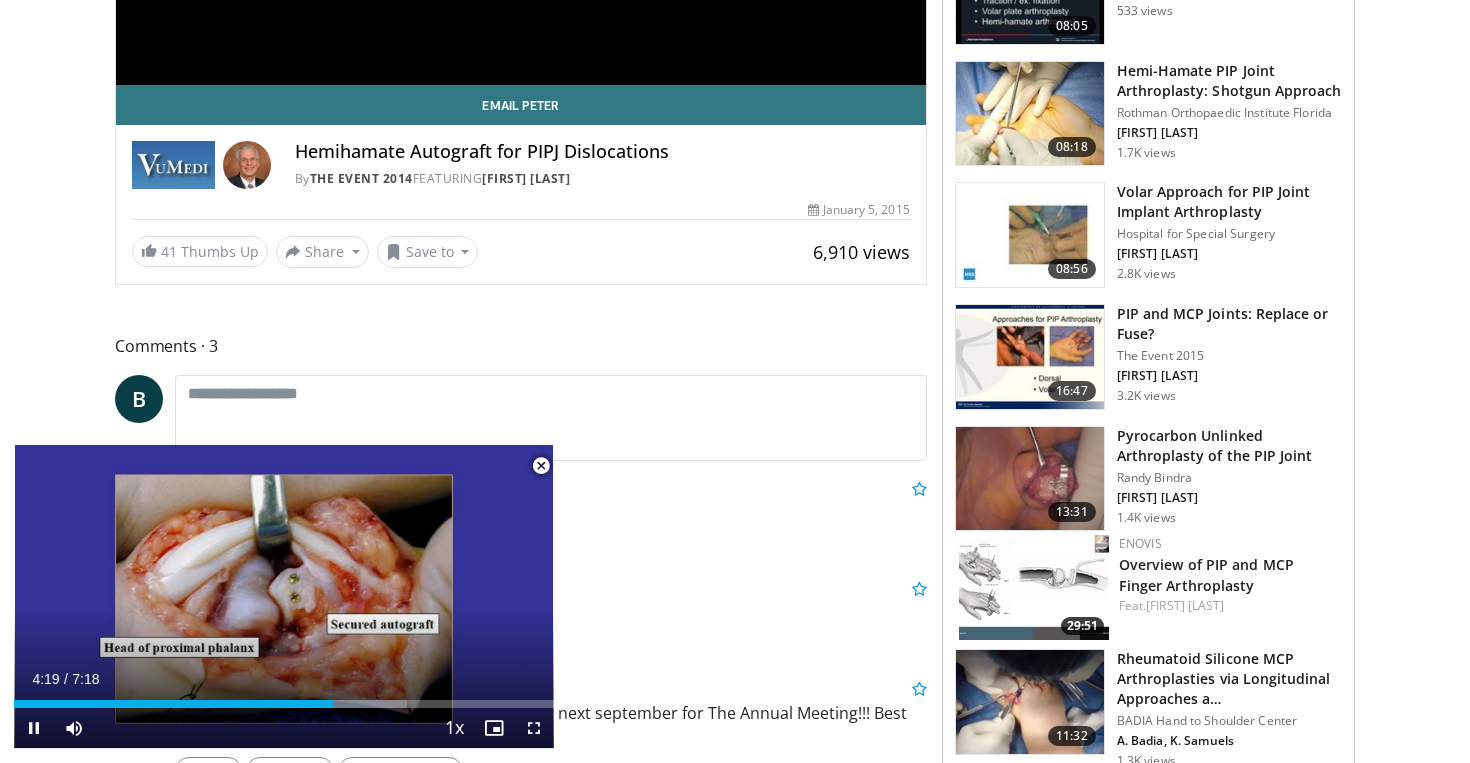 click at bounding box center [541, 466] 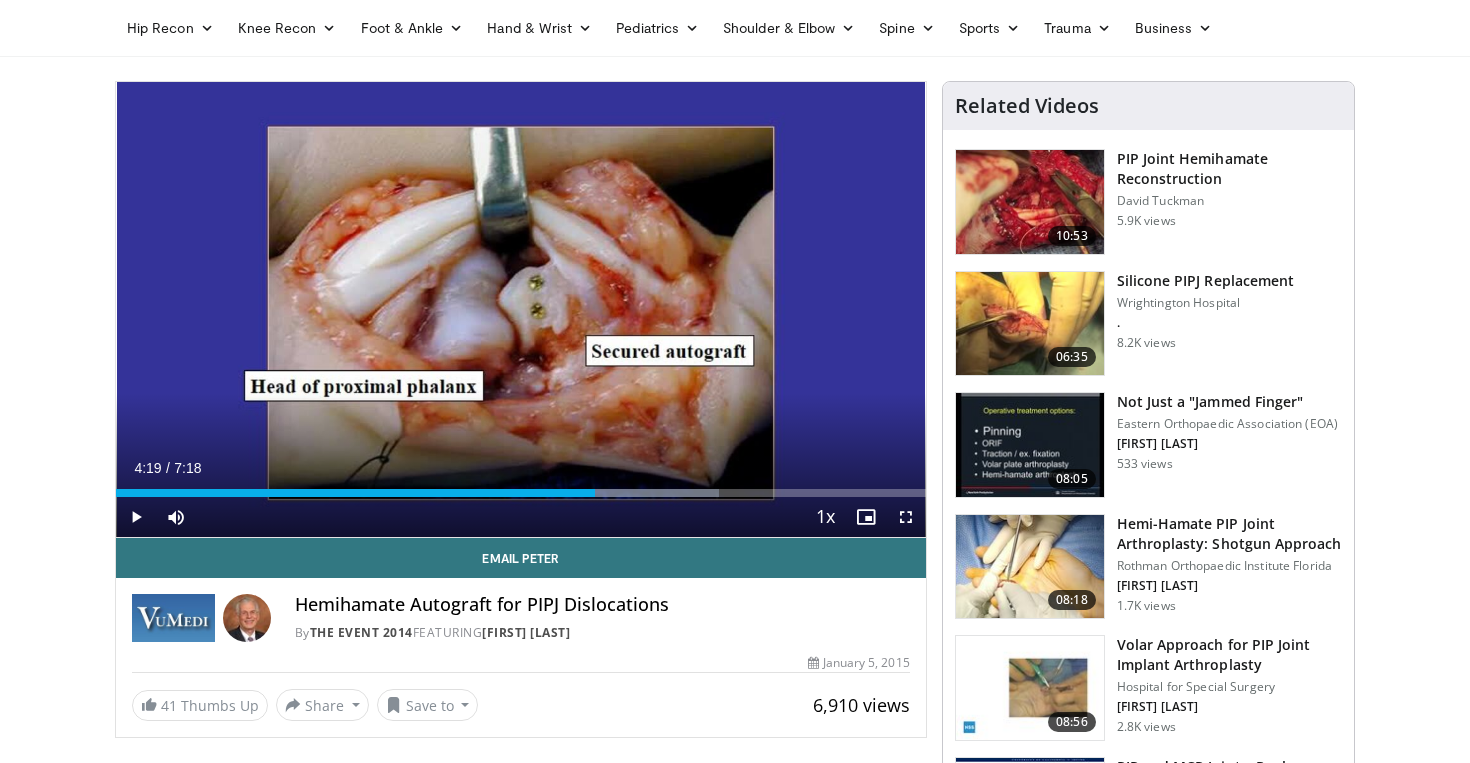 scroll, scrollTop: 19, scrollLeft: 0, axis: vertical 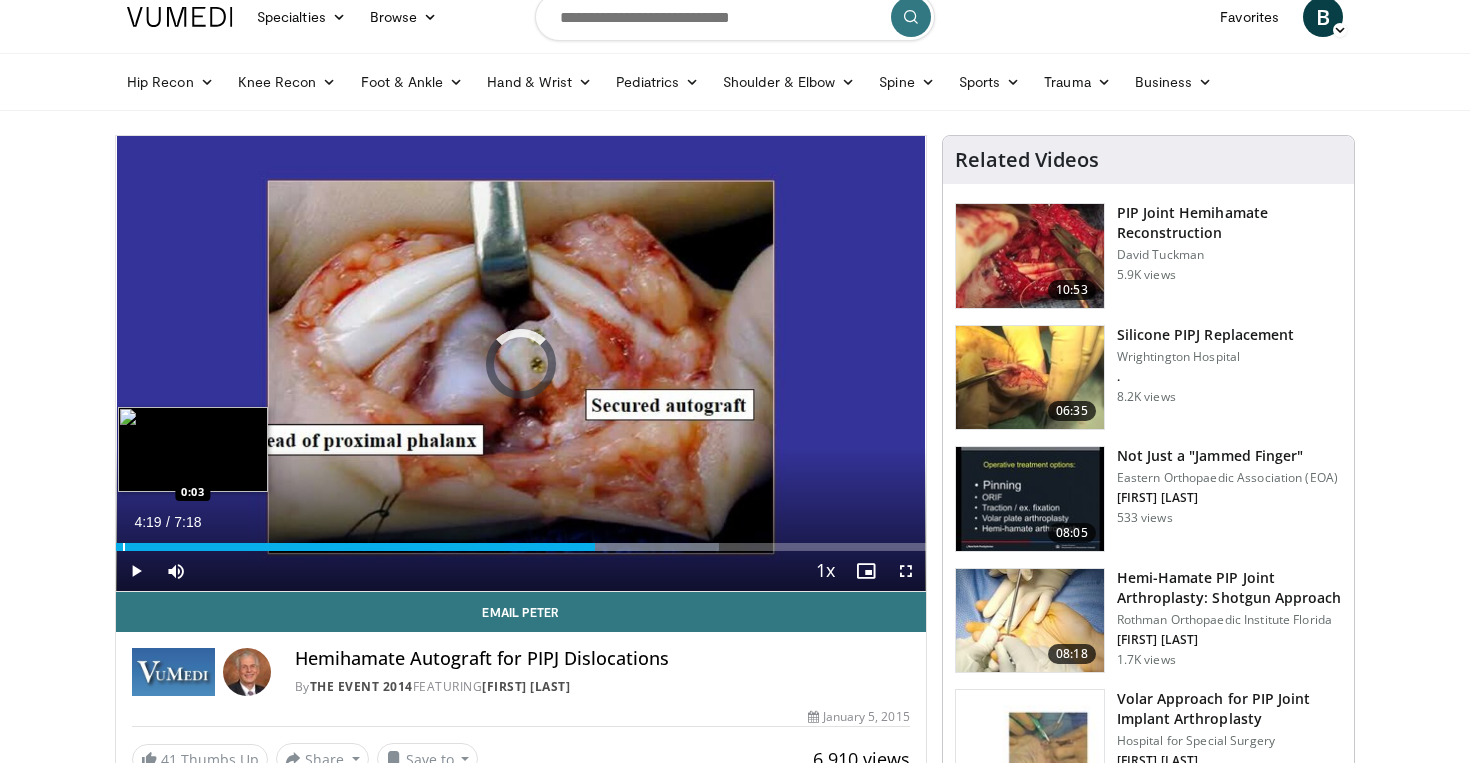 click at bounding box center (124, 547) 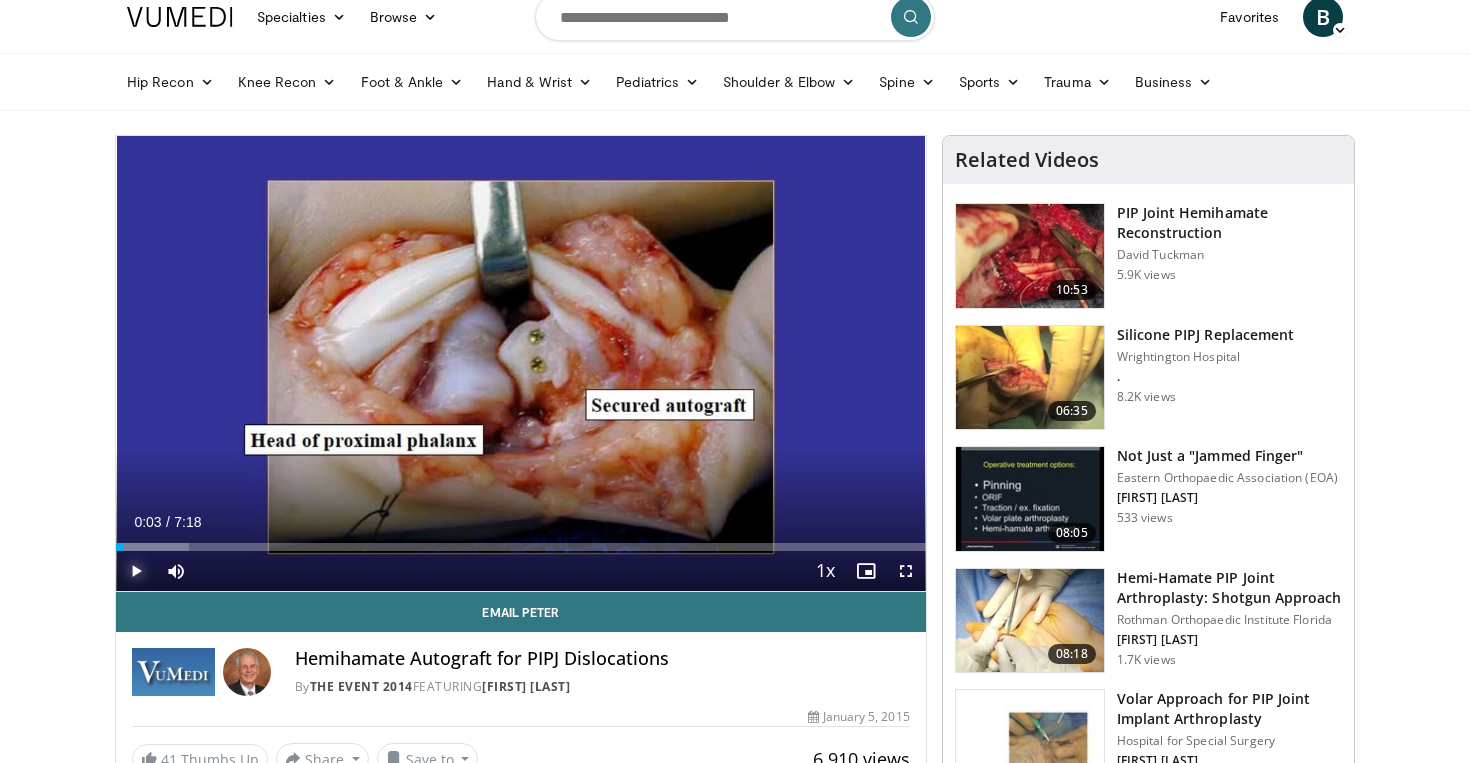 click at bounding box center [136, 571] 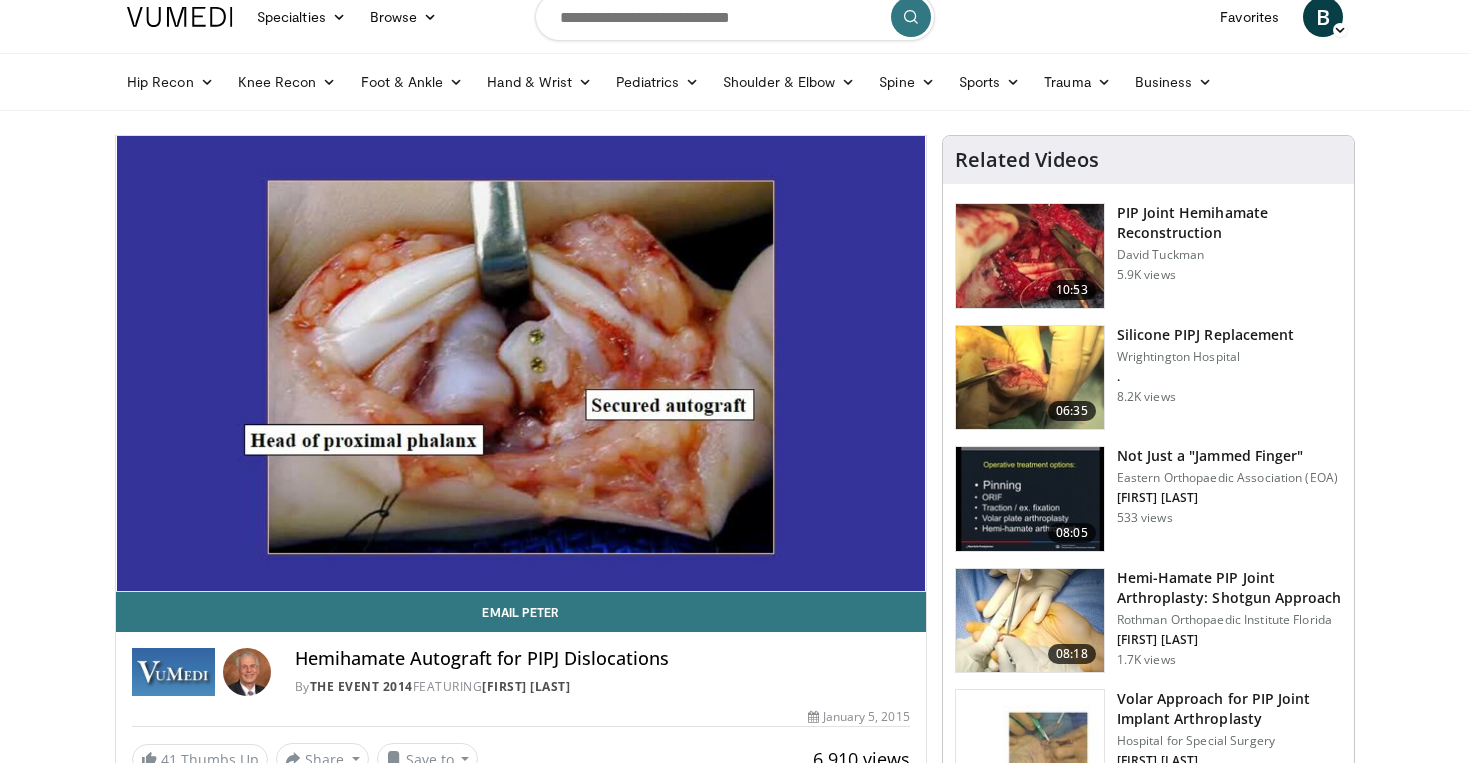 click at bounding box center (1030, 256) 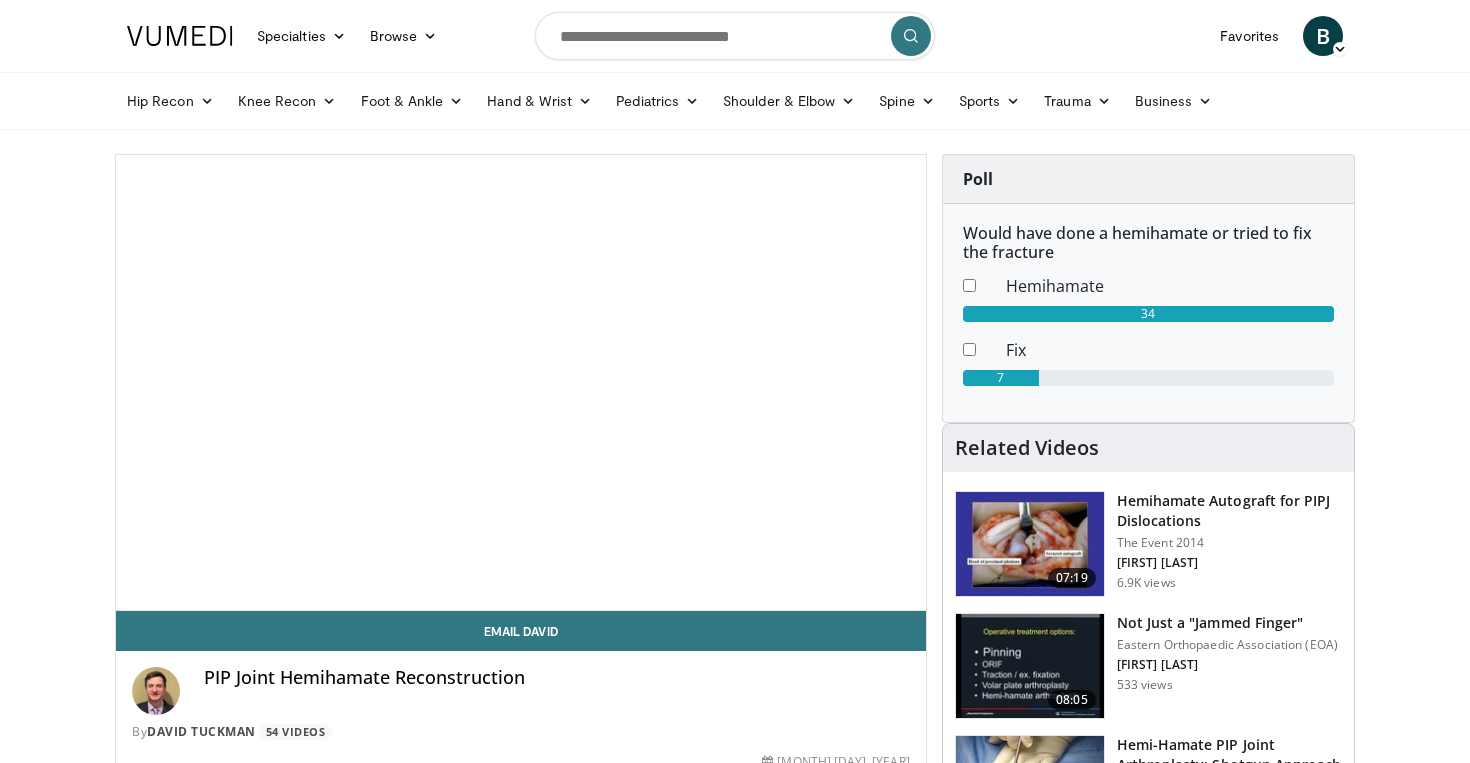 scroll, scrollTop: 0, scrollLeft: 0, axis: both 